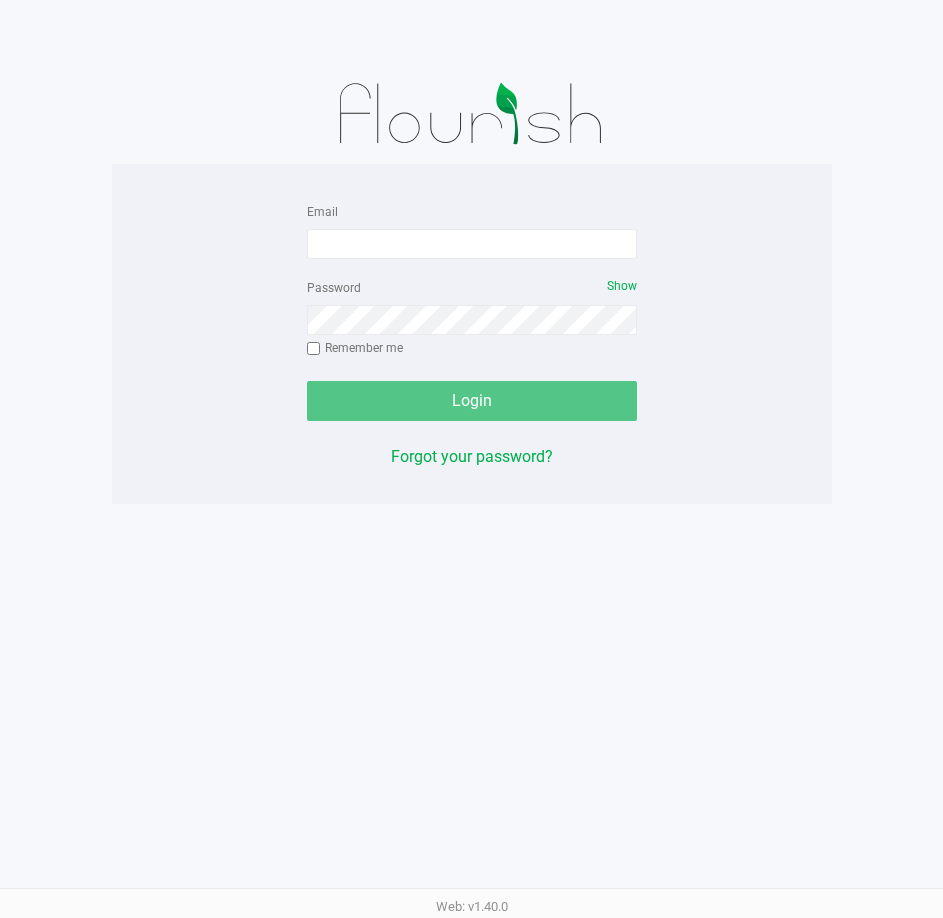 scroll, scrollTop: 0, scrollLeft: 0, axis: both 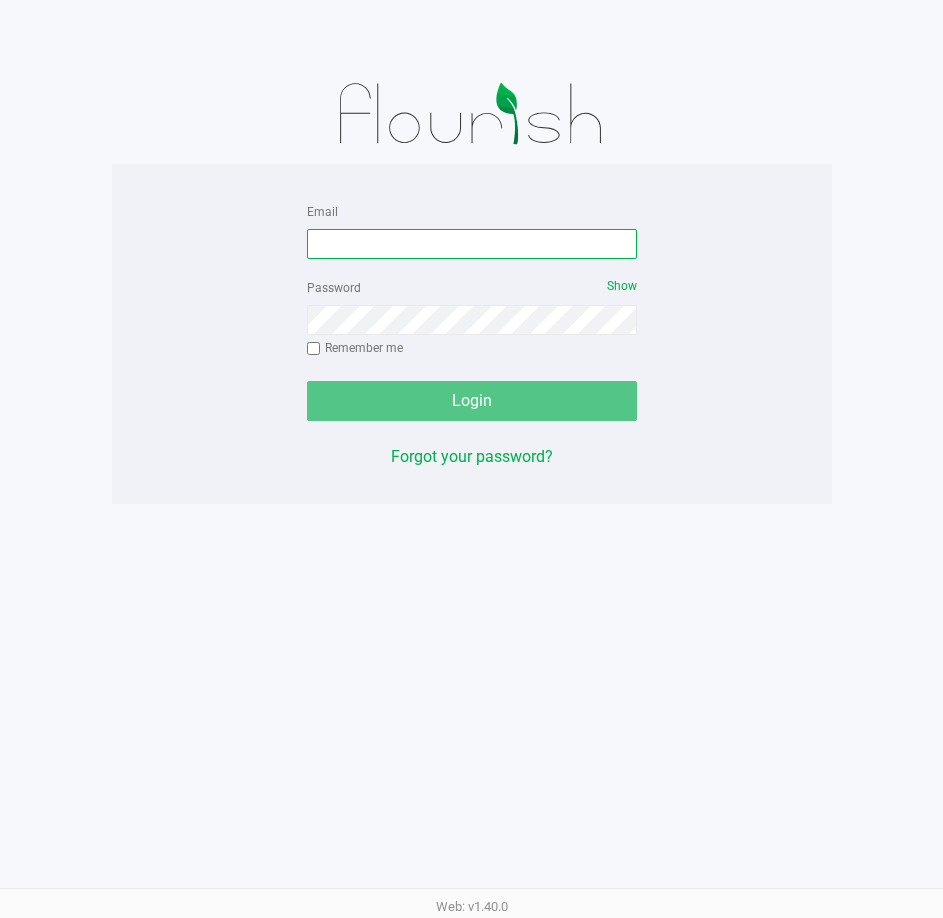 click on "Email" at bounding box center (472, 244) 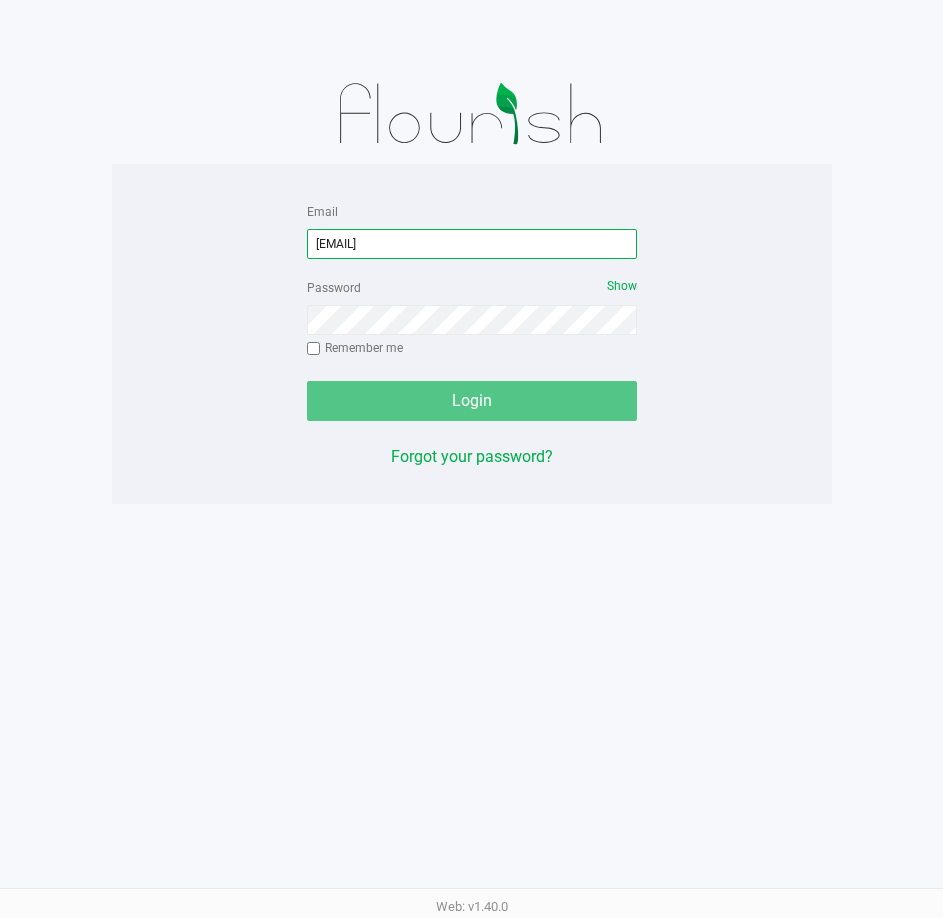 type on "[EMAIL]" 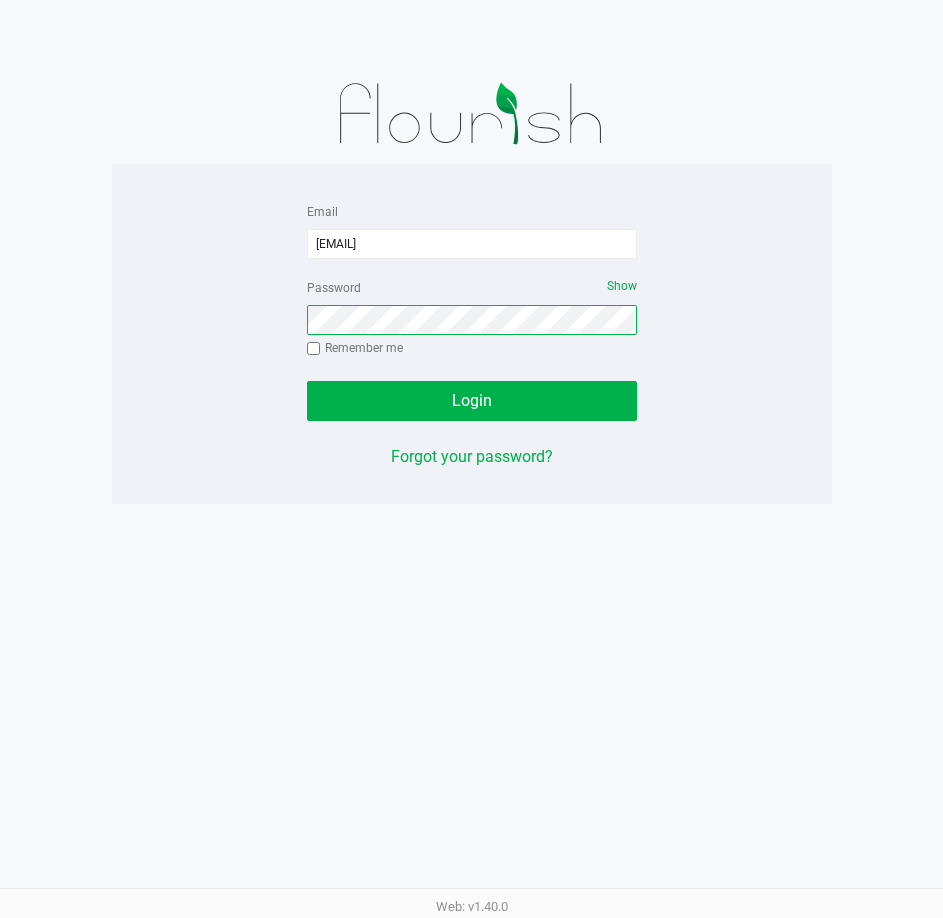 click on "Login" 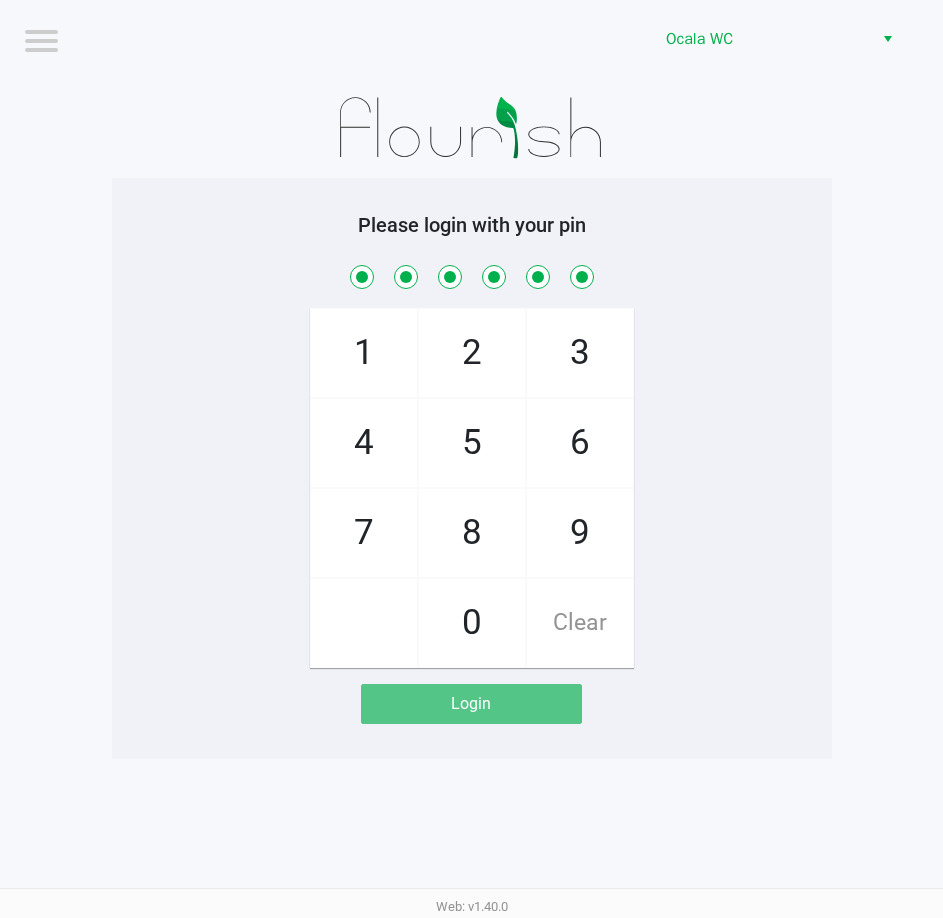 checkbox on "true" 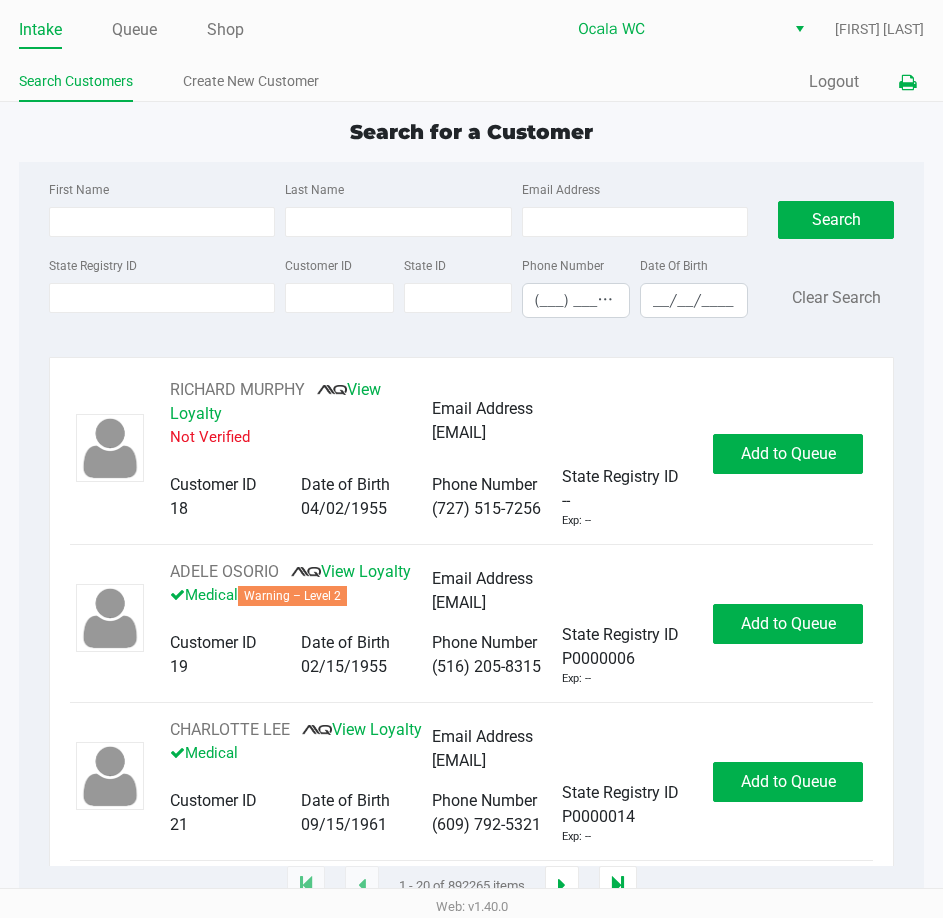click 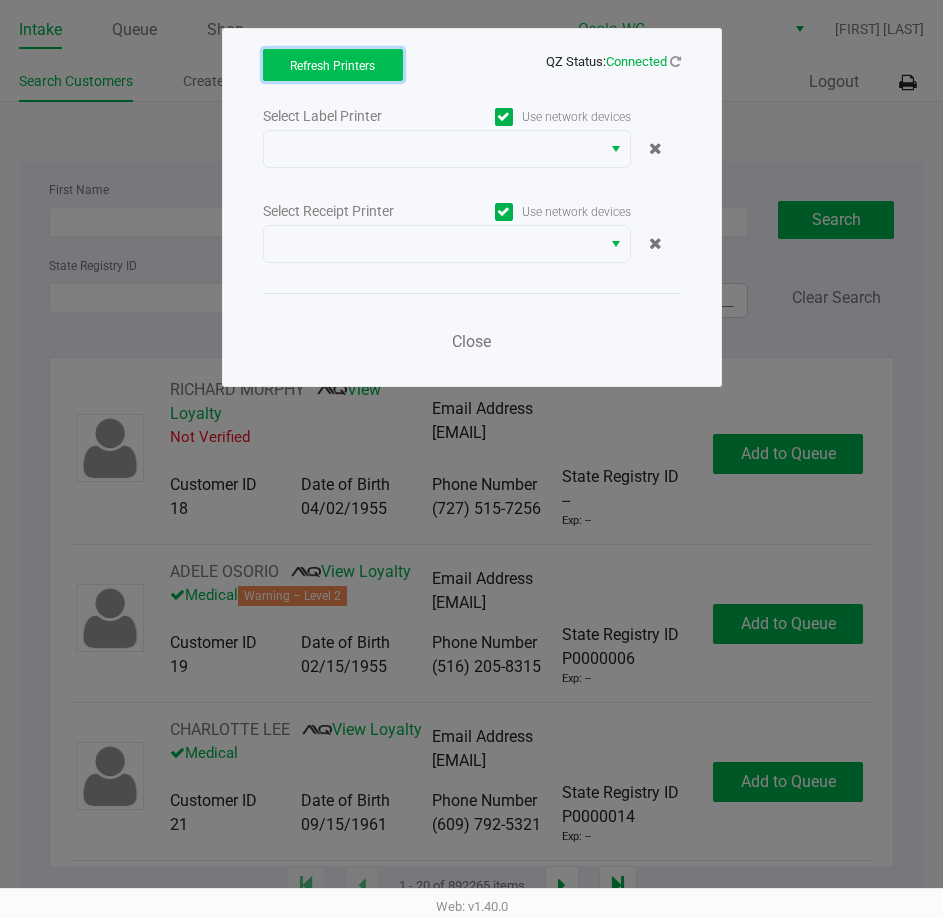 click on "Refresh Printers" 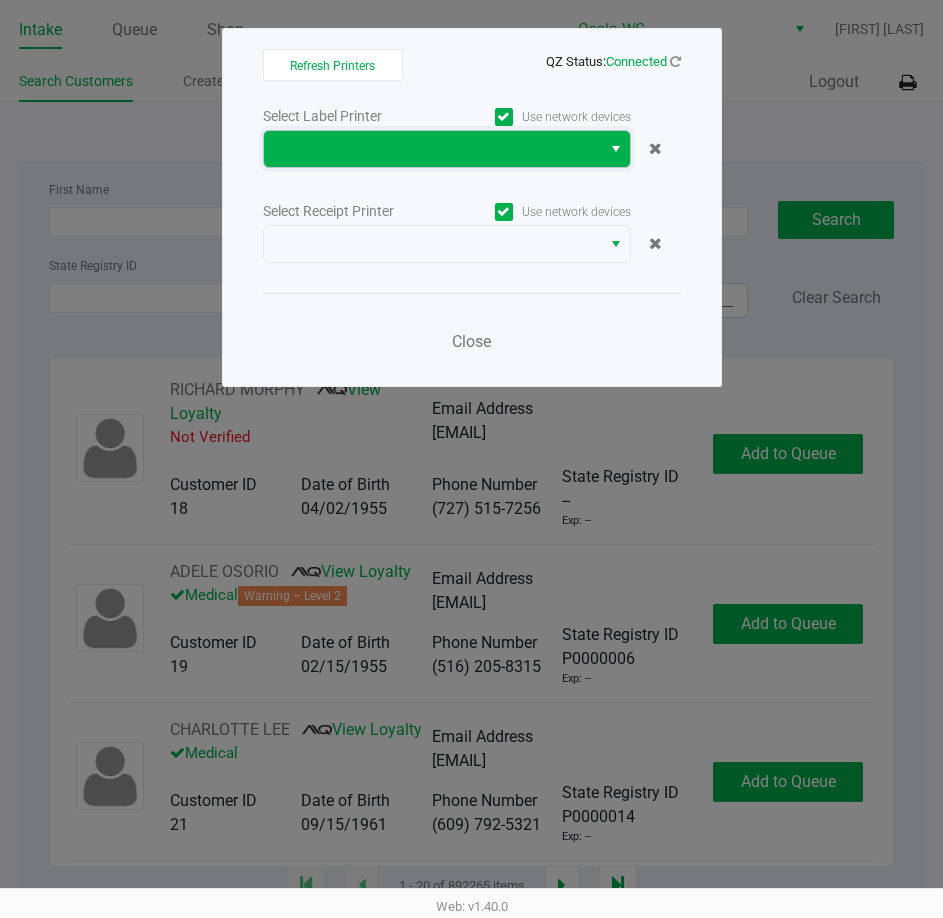 click at bounding box center [432, 149] 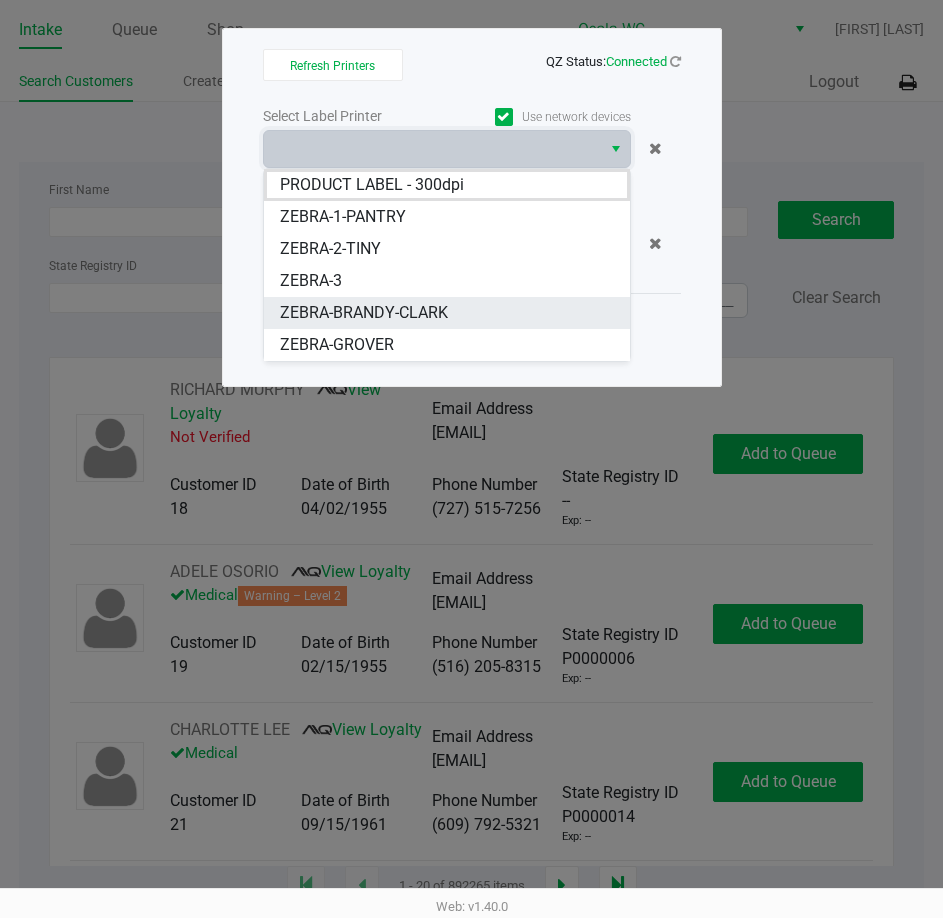 click on "ZEBRA-BRANDY-CLARK" at bounding box center [364, 313] 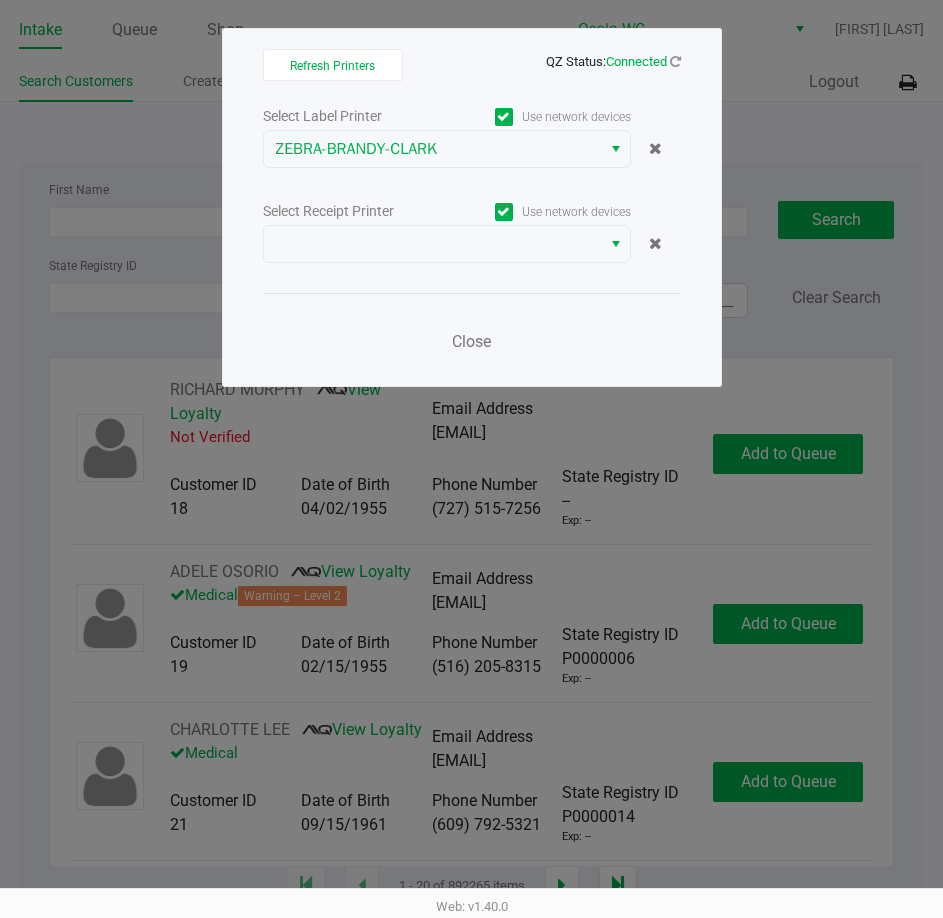 click on "Select Label Printer   Use network devices  ZEBRA-BRANDY-CLARK  Select Receipt Printer   Use network devices   Close" 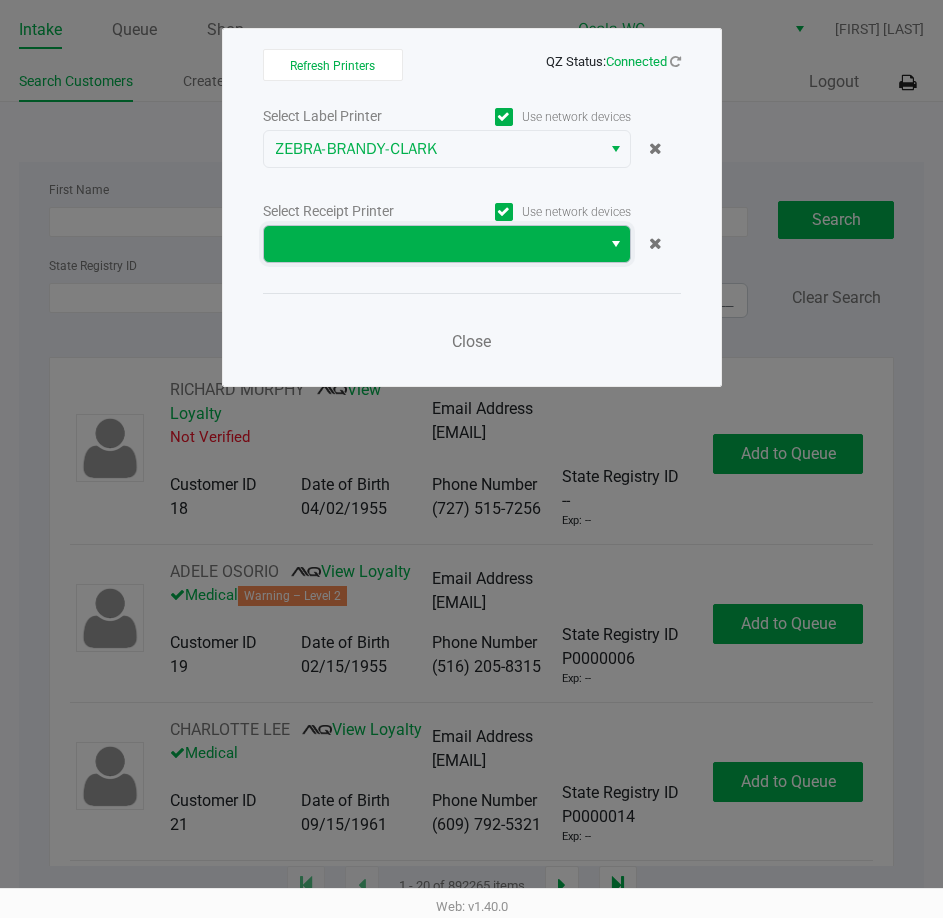 click at bounding box center (432, 244) 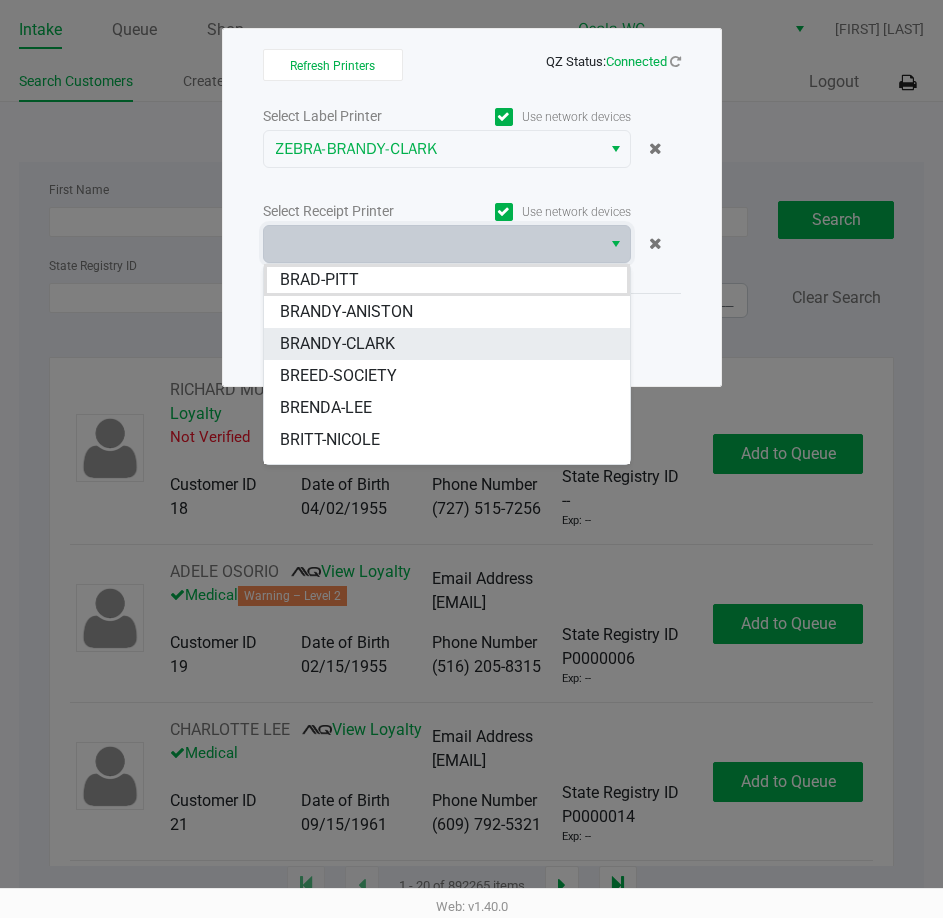 click on "BRANDY-CLARK" at bounding box center (447, 344) 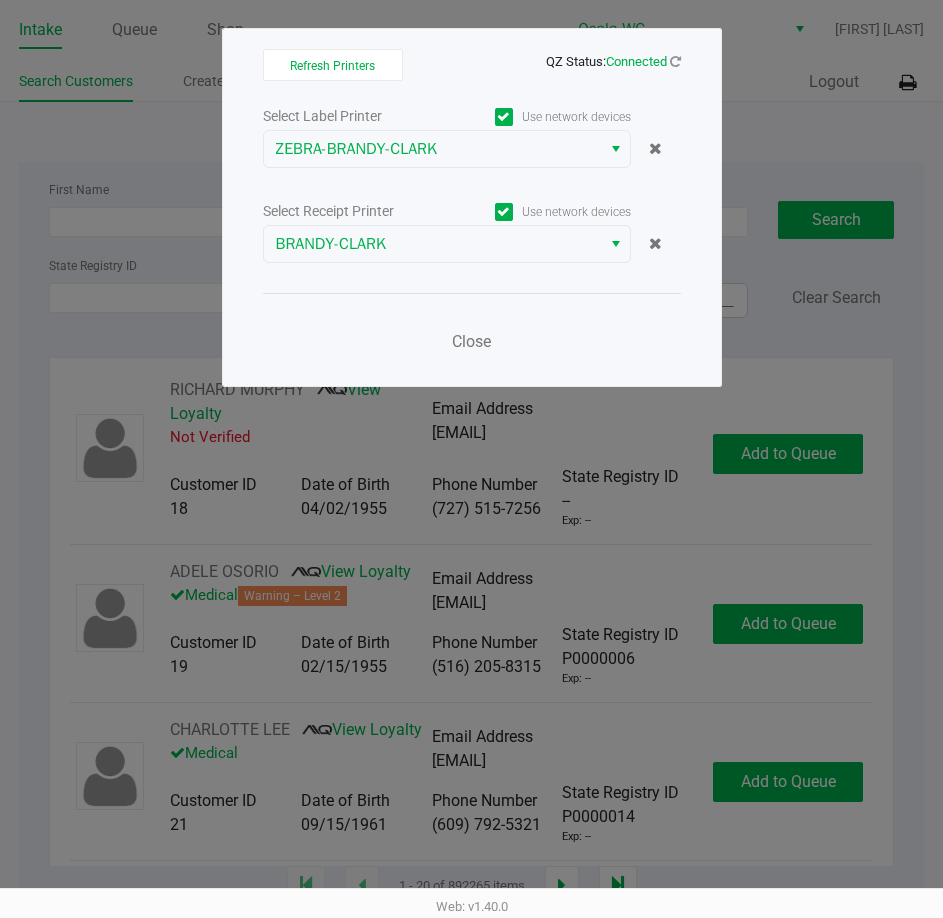 click on "Close" 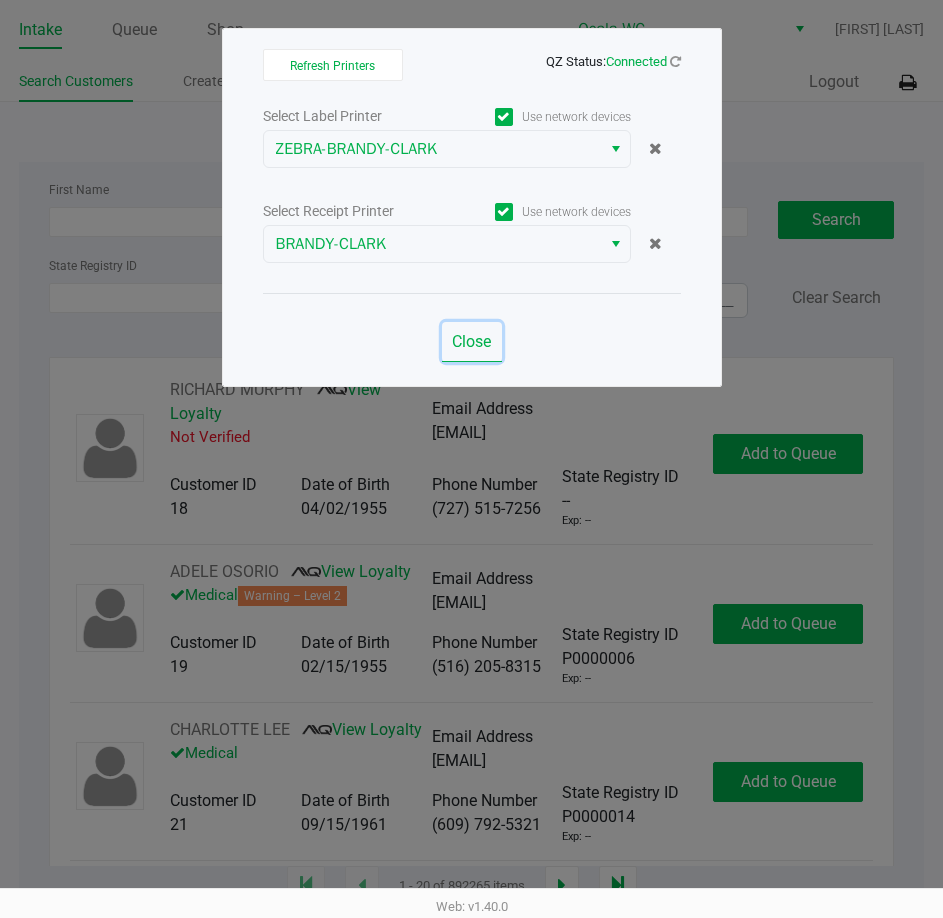 click on "Close" 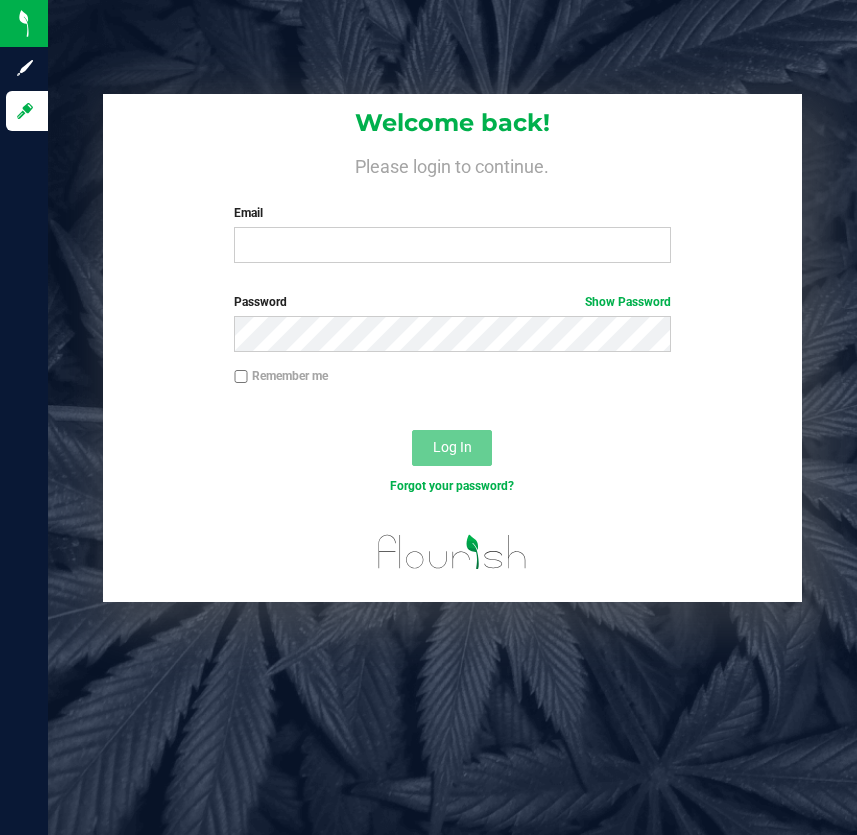 scroll, scrollTop: 0, scrollLeft: 0, axis: both 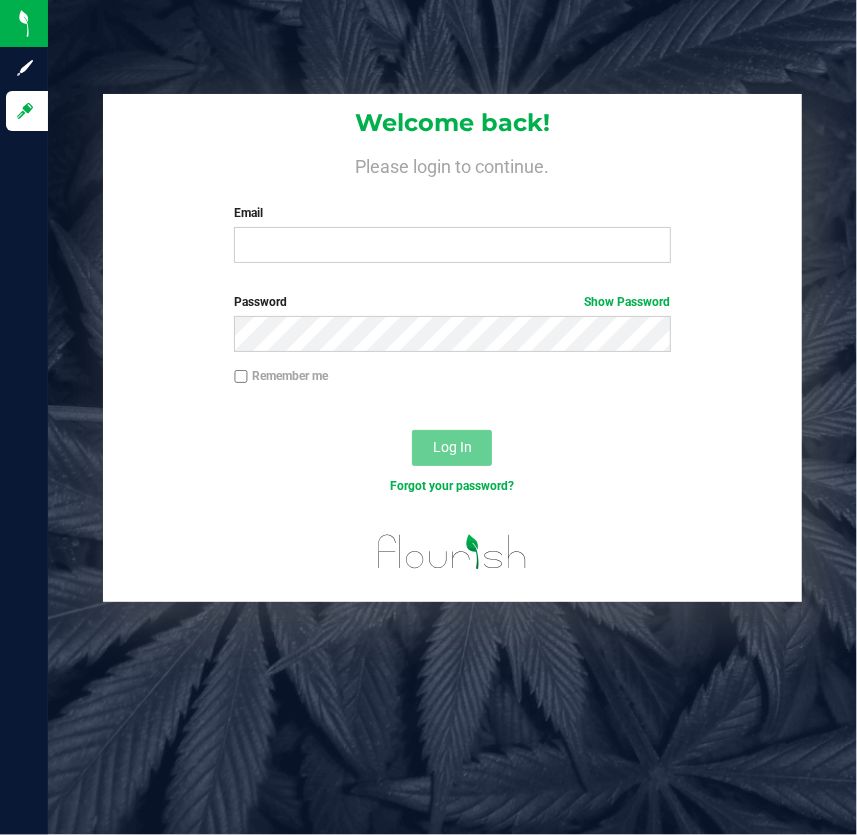click on "Email" at bounding box center [452, 213] 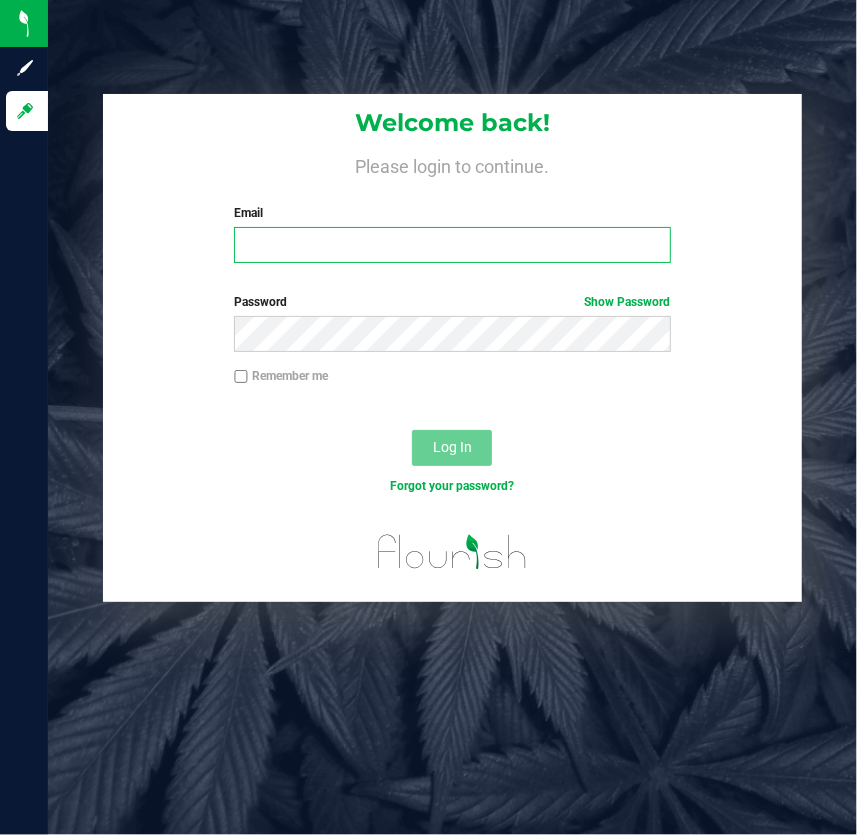 click on "Email" at bounding box center (452, 245) 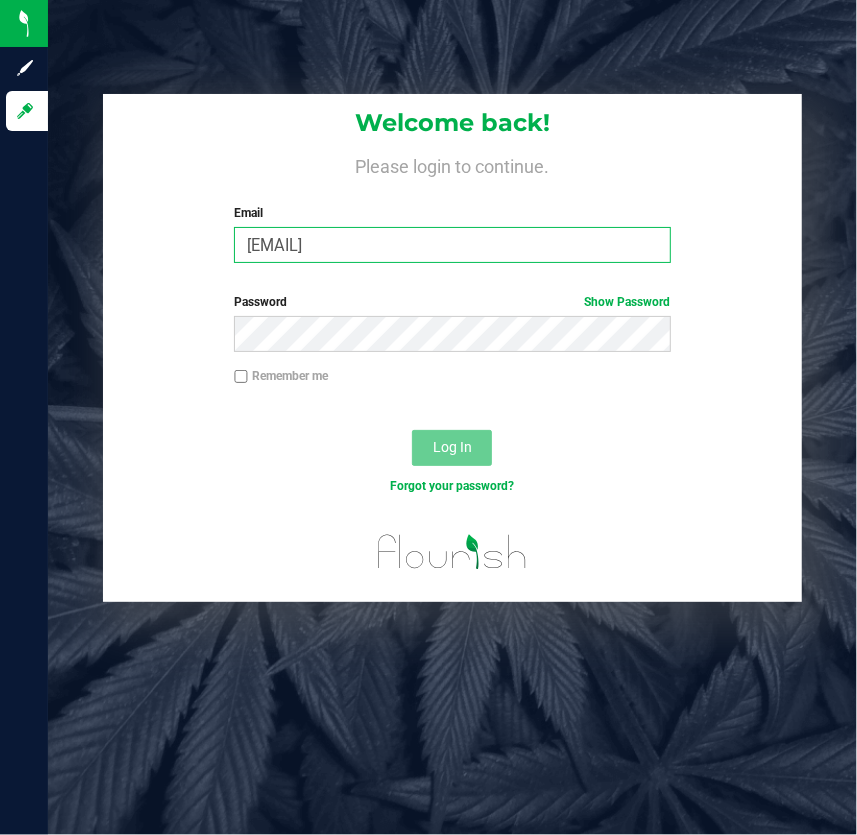 type on "[EMAIL]" 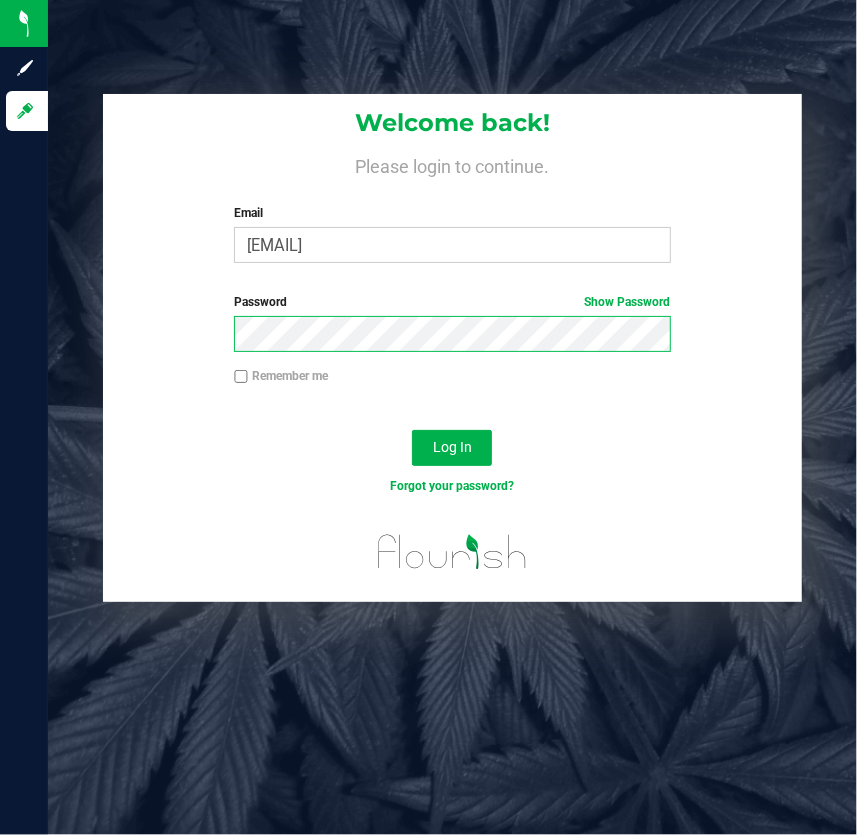 click on "Log In" at bounding box center (452, 448) 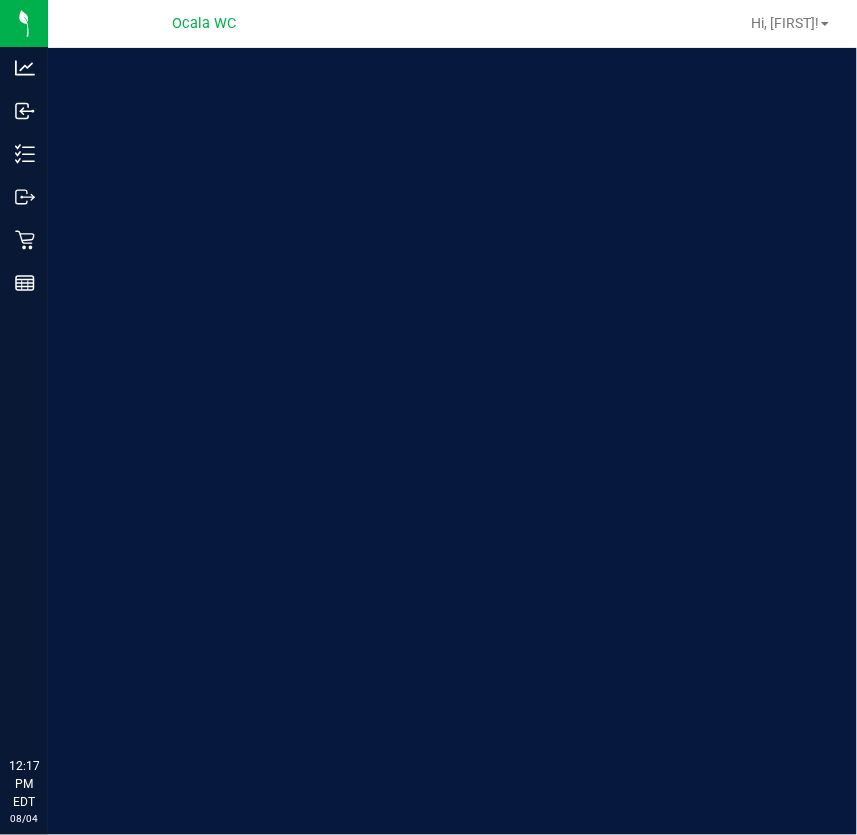 scroll, scrollTop: 0, scrollLeft: 0, axis: both 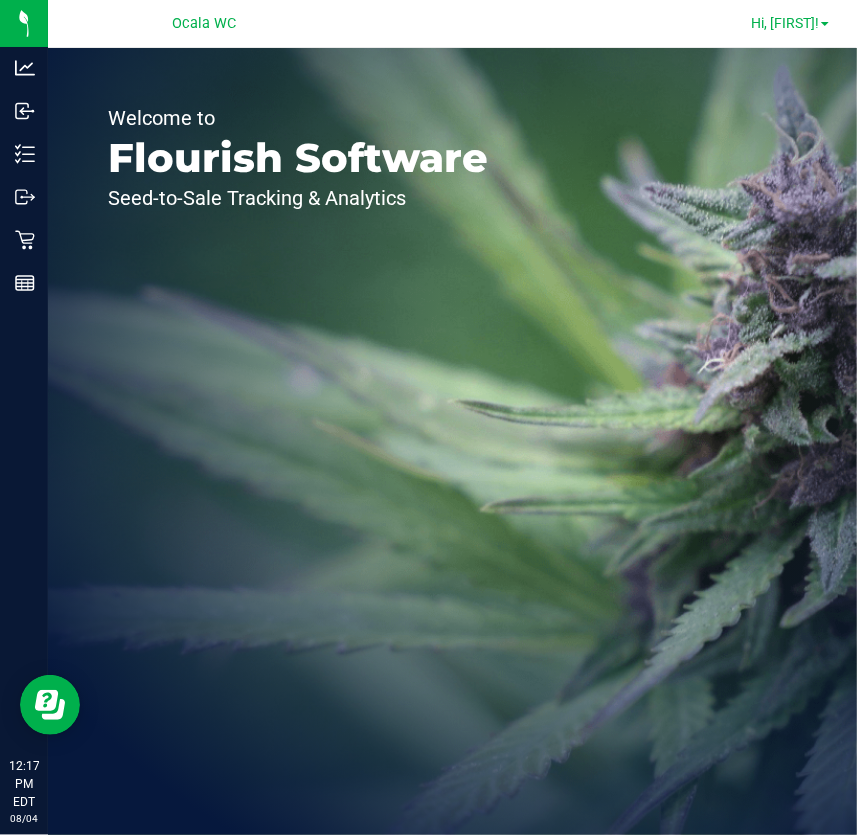 click on "Hi, [FIRST]!" at bounding box center (785, 23) 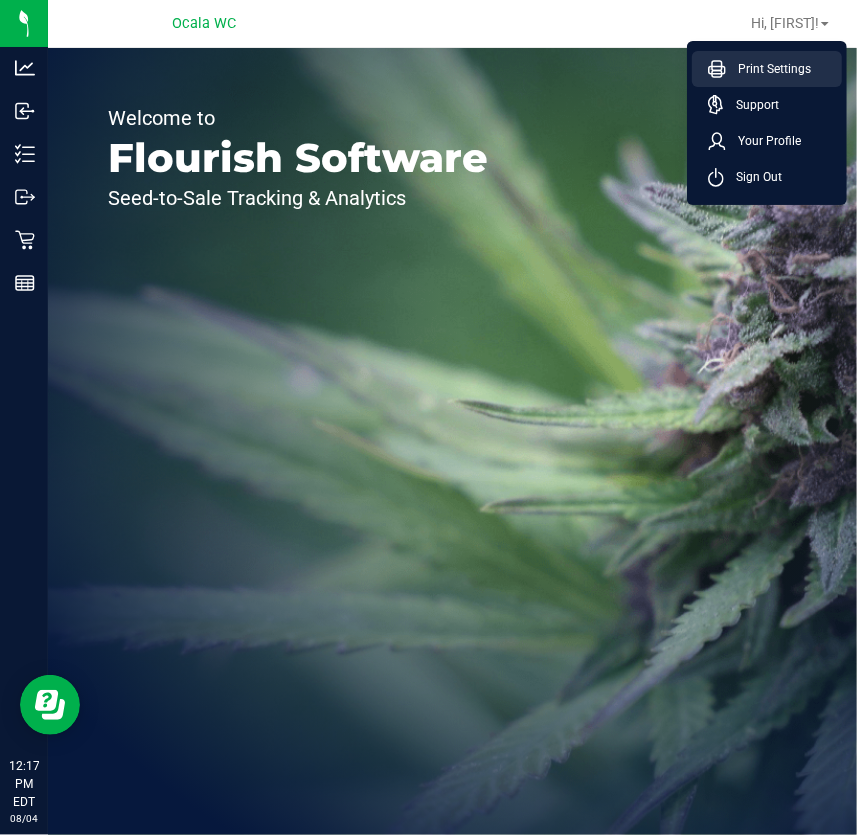 click on "Print Settings" at bounding box center (768, 69) 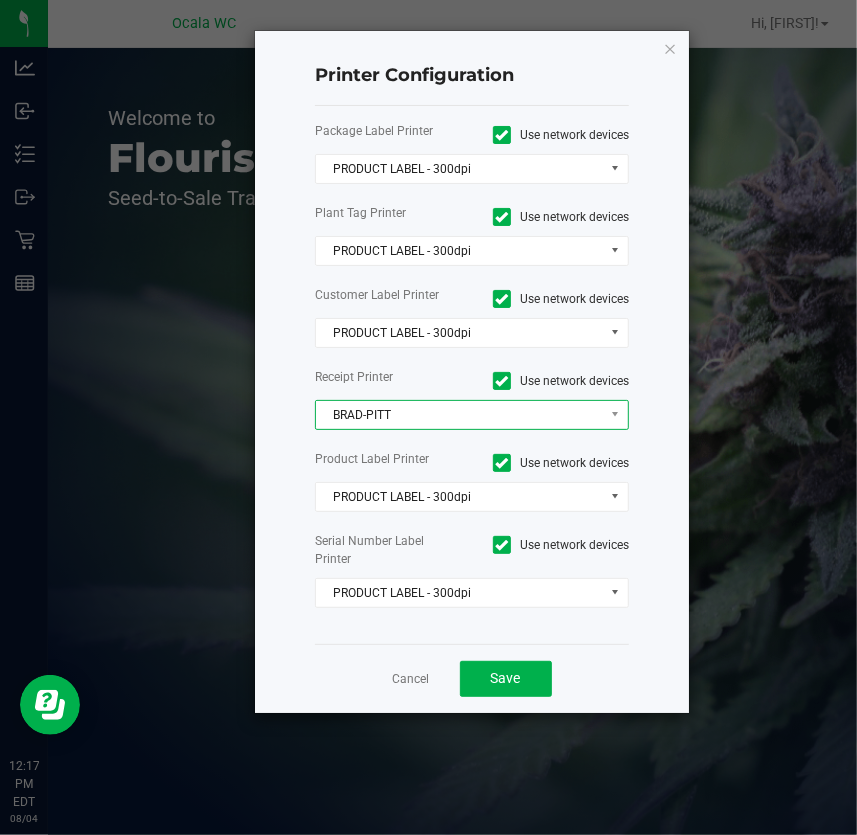 click on "BRAD-PITT" at bounding box center (459, 415) 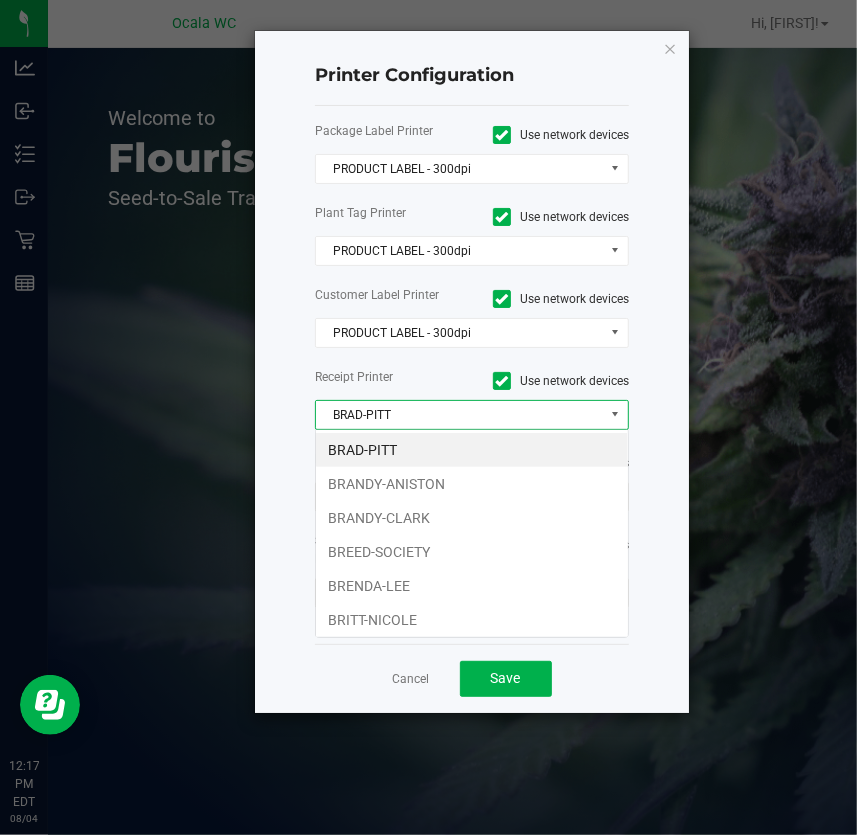 scroll, scrollTop: 99970, scrollLeft: 99685, axis: both 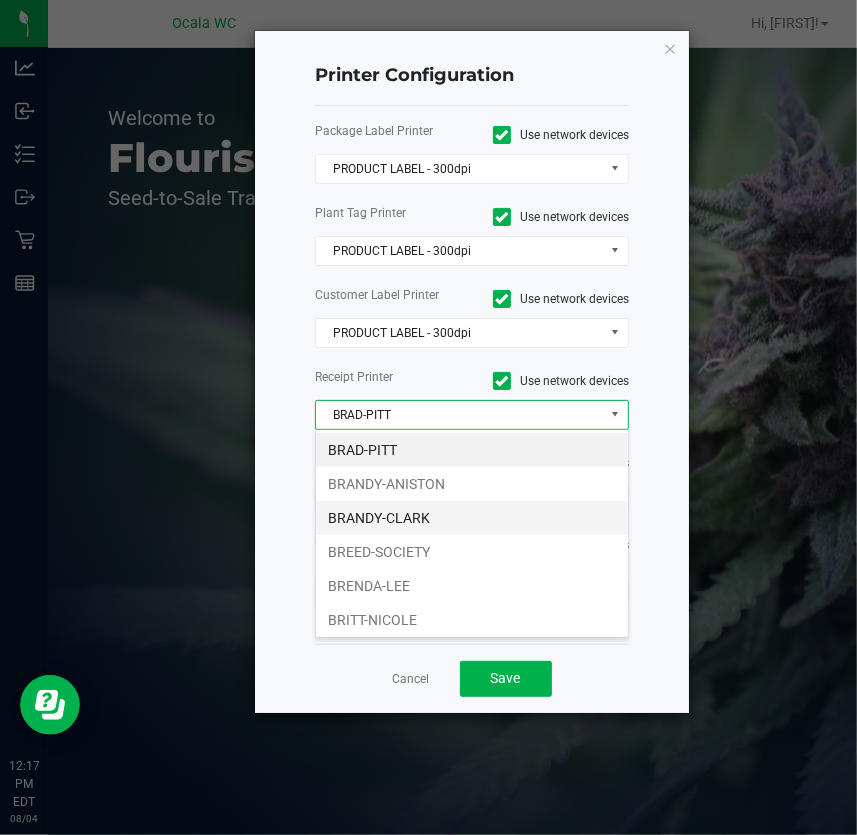 click on "BRANDY-CLARK" at bounding box center [472, 518] 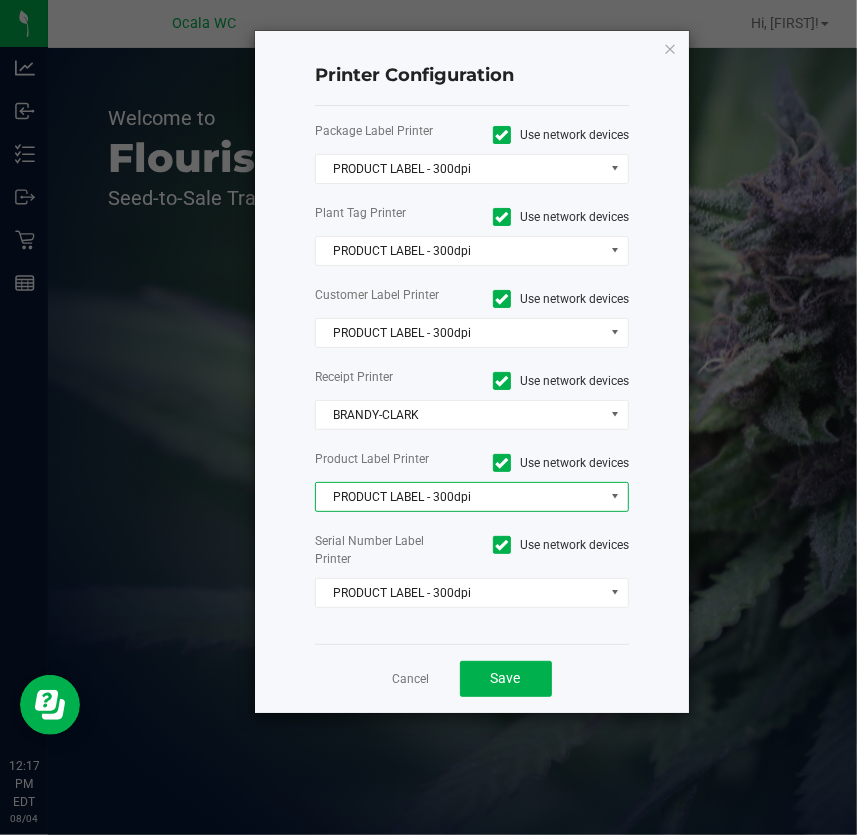 click on "PRODUCT LABEL - 300dpi" at bounding box center [459, 497] 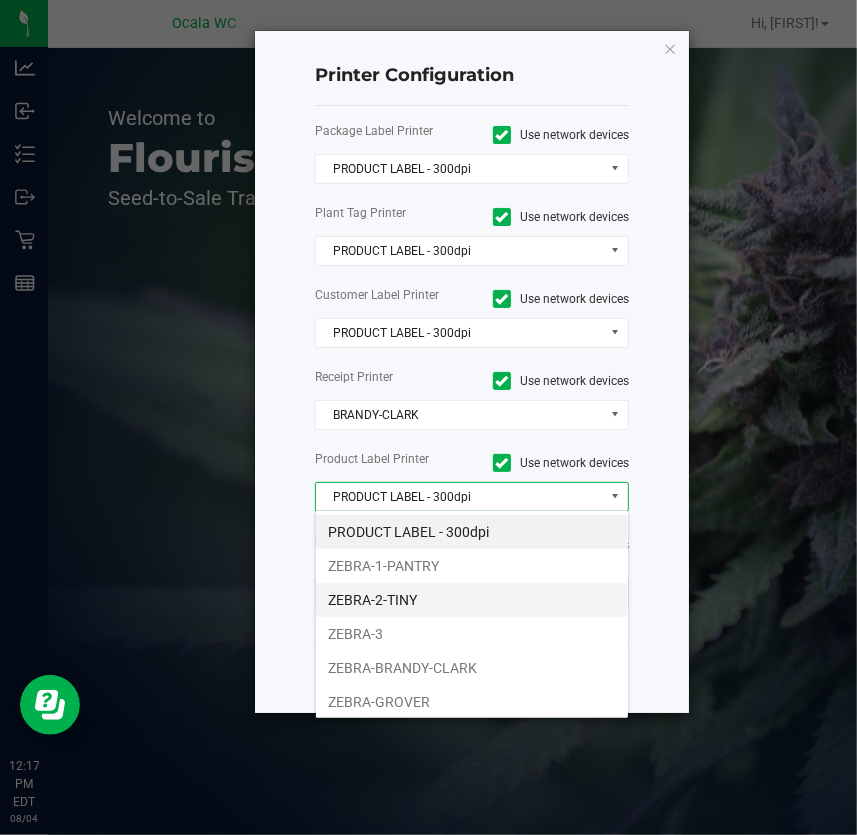 scroll, scrollTop: 99970, scrollLeft: 99685, axis: both 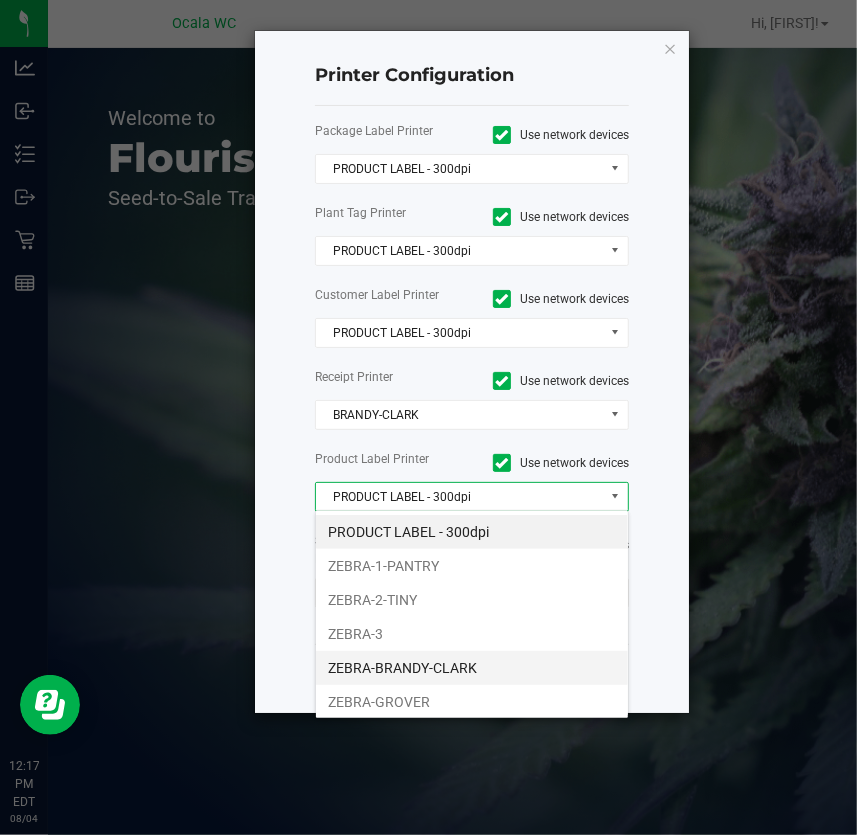 click on "ZEBRA-BRANDY-CLARK" at bounding box center [472, 668] 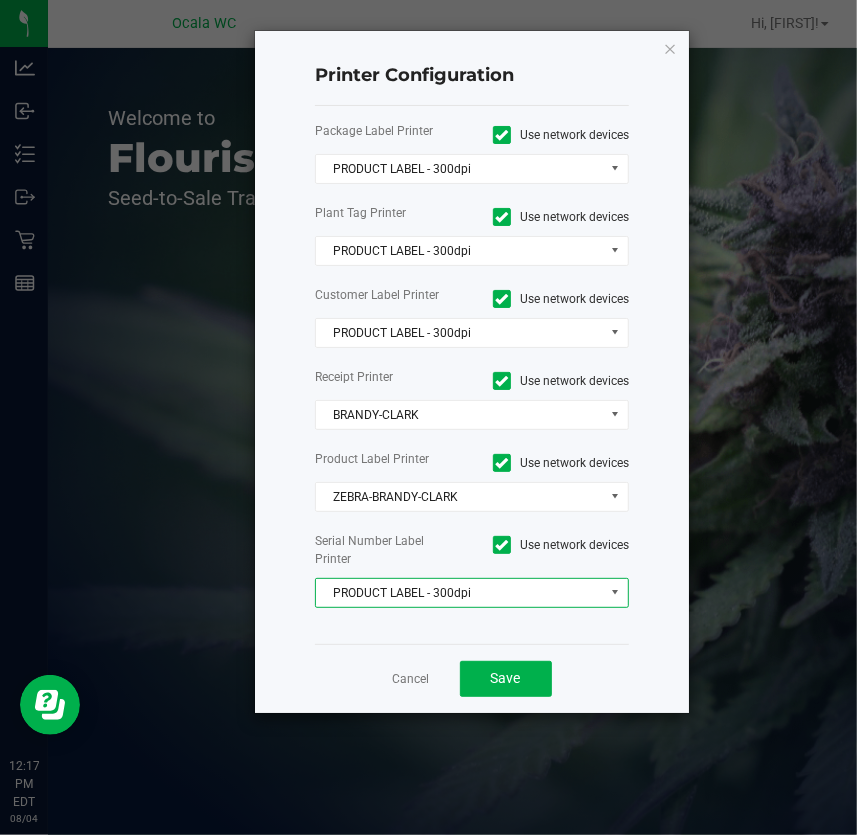 click on "PRODUCT LABEL - 300dpi" at bounding box center [459, 593] 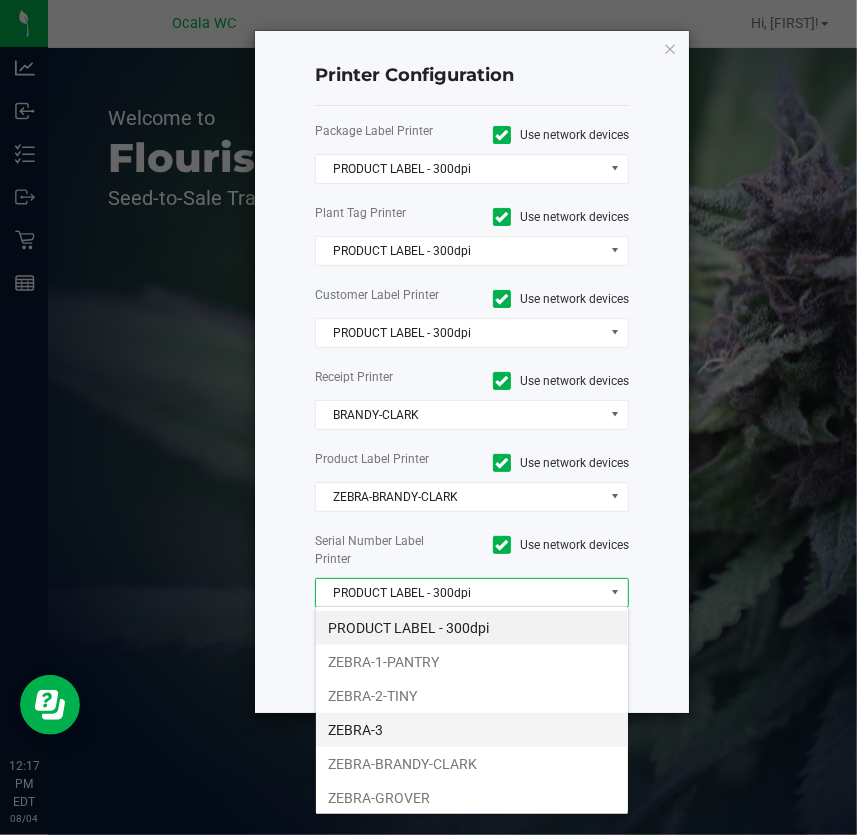 scroll, scrollTop: 99970, scrollLeft: 99685, axis: both 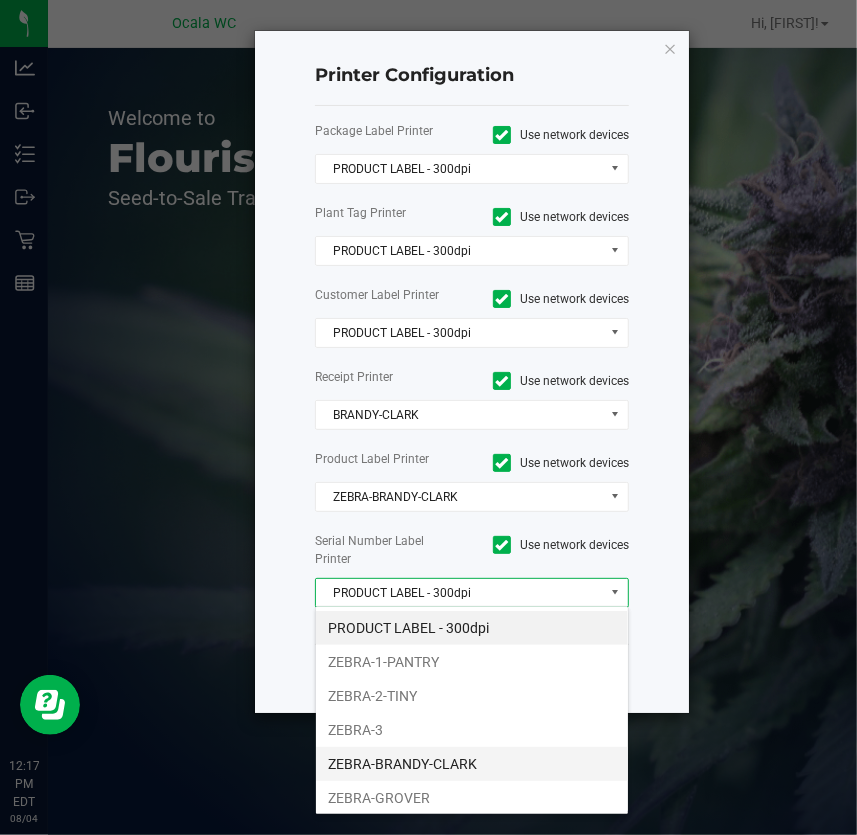 click on "ZEBRA-BRANDY-CLARK" at bounding box center (472, 764) 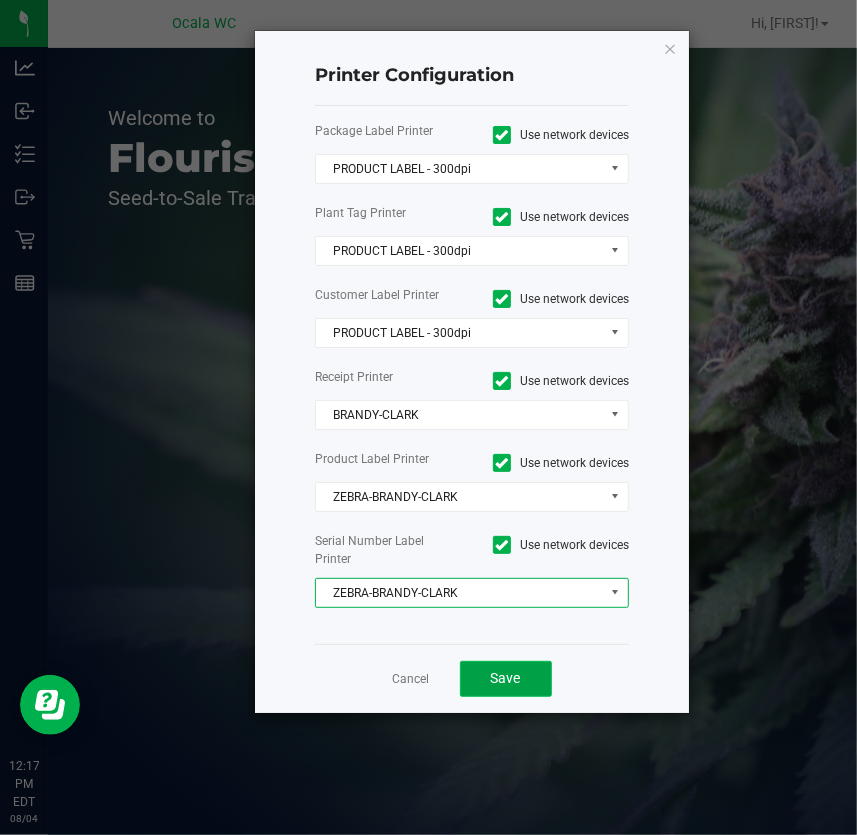 click on "Save" 